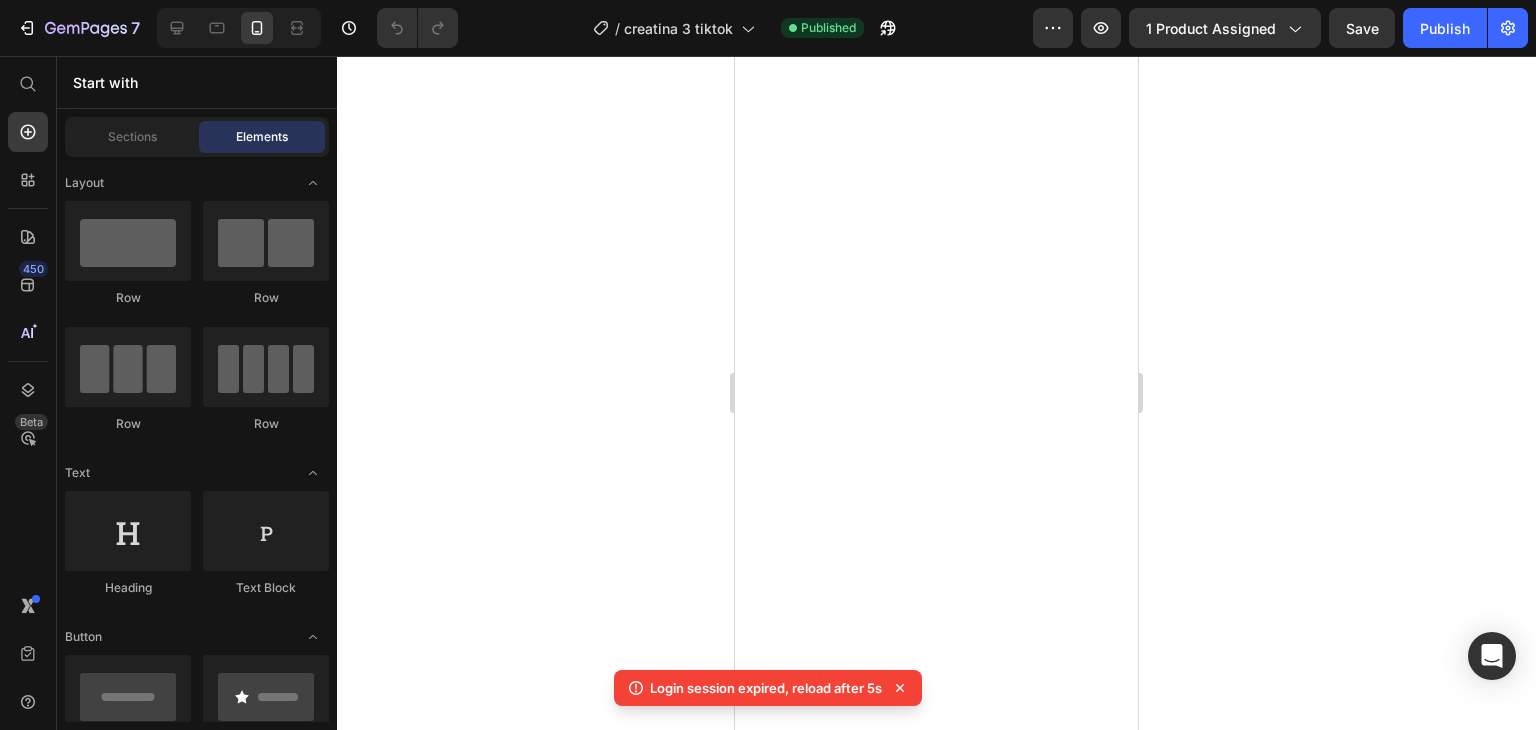 scroll, scrollTop: 0, scrollLeft: 0, axis: both 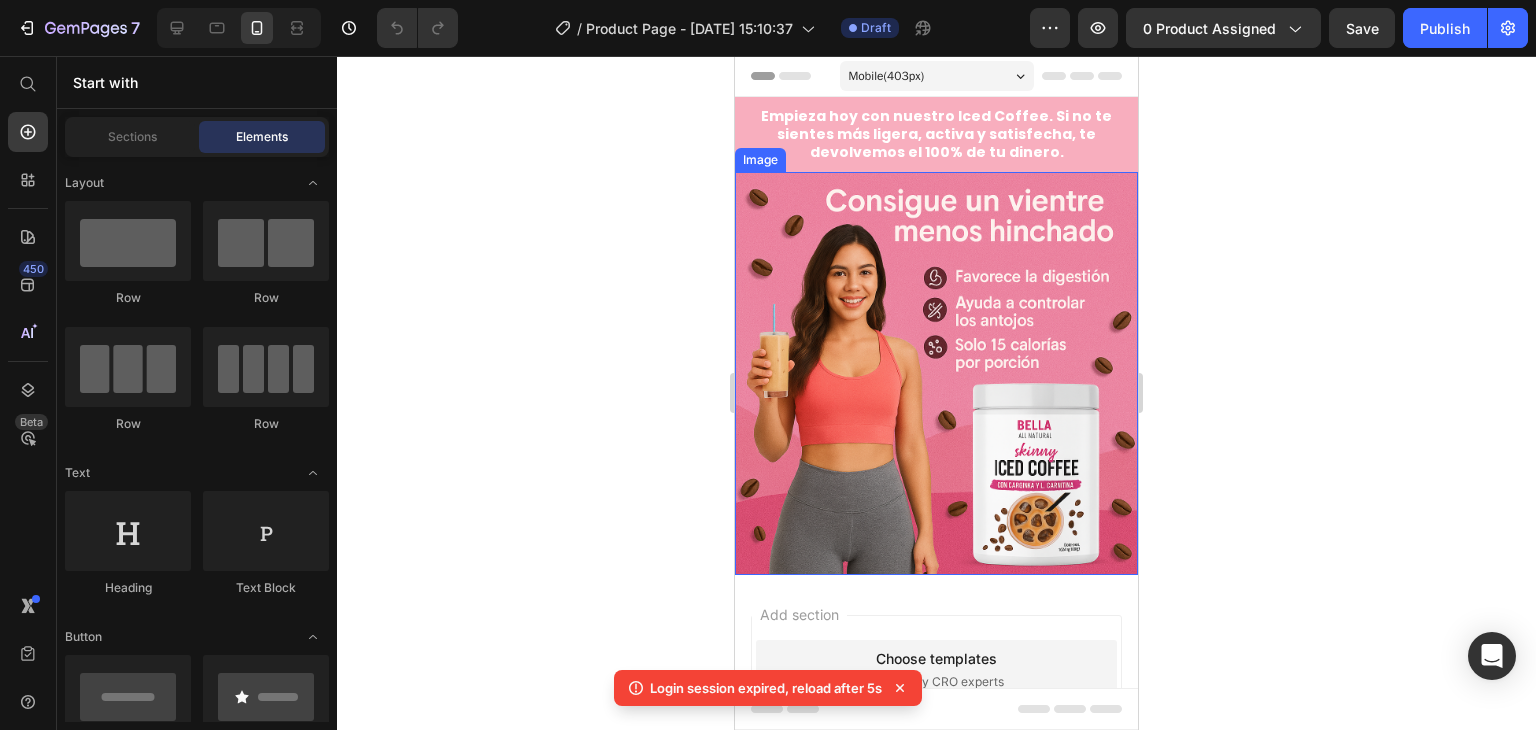 click at bounding box center [936, 373] 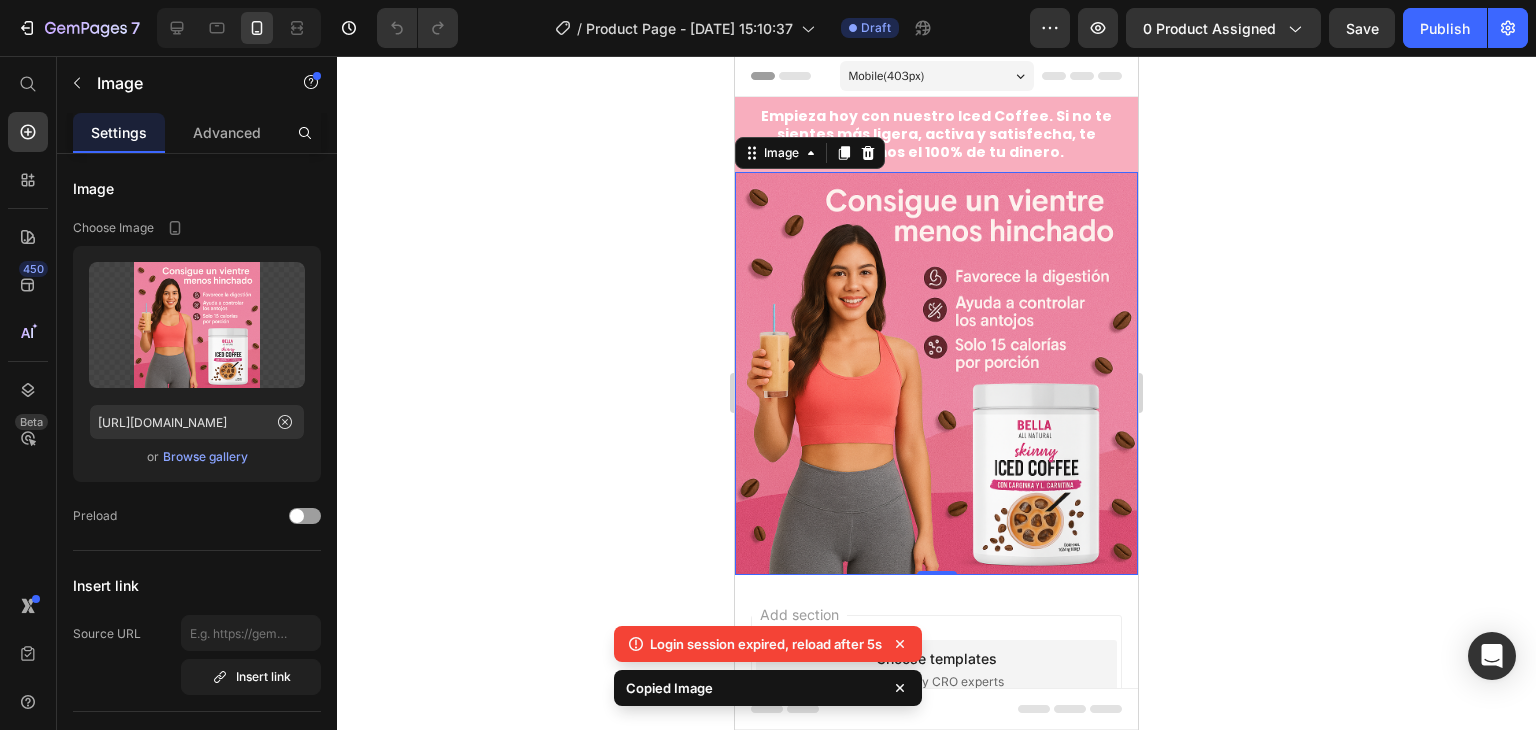 click 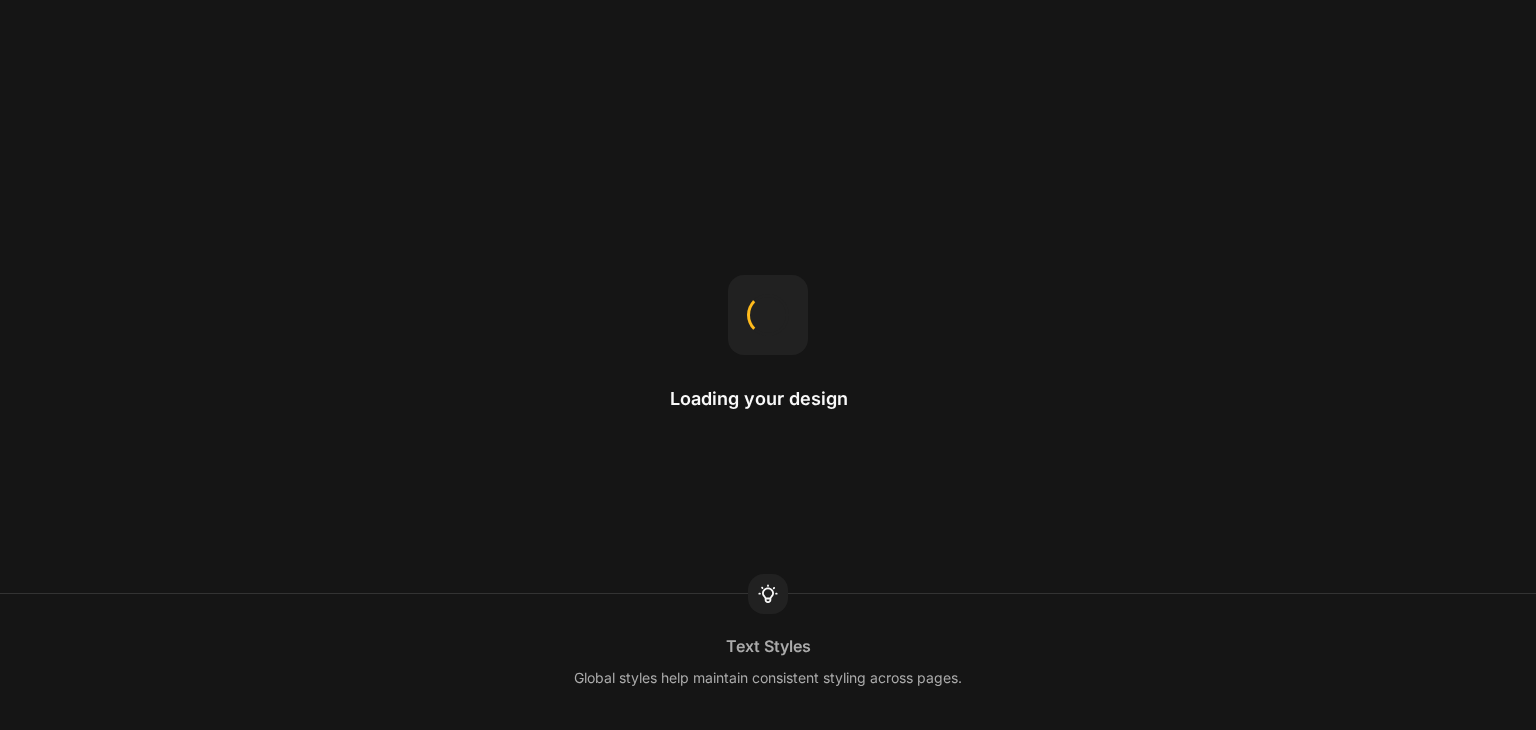 scroll, scrollTop: 0, scrollLeft: 0, axis: both 